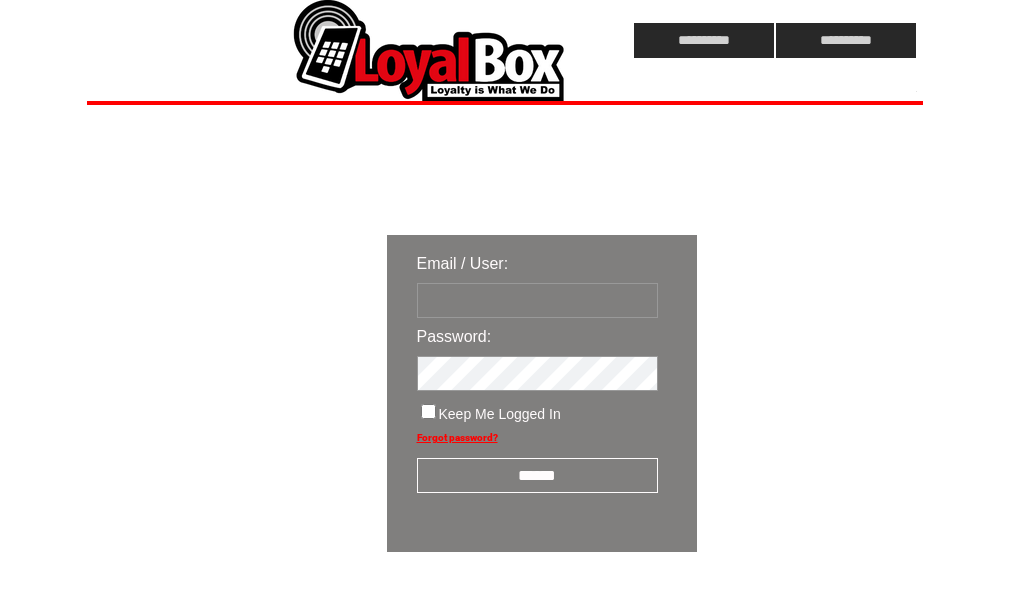 scroll, scrollTop: 0, scrollLeft: 0, axis: both 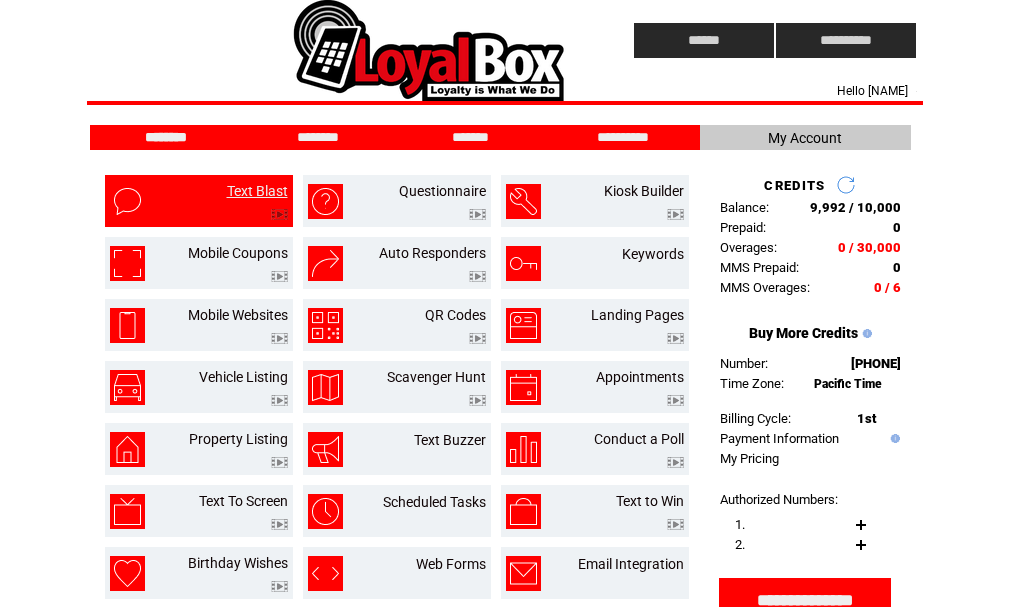 click on "Text Blast" at bounding box center [257, 191] 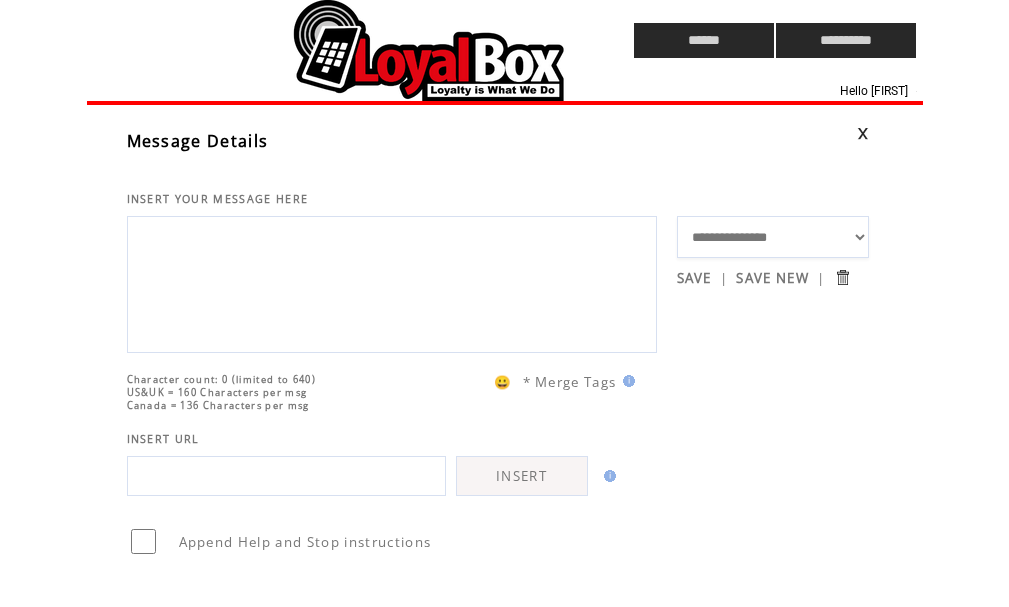 scroll, scrollTop: 0, scrollLeft: 0, axis: both 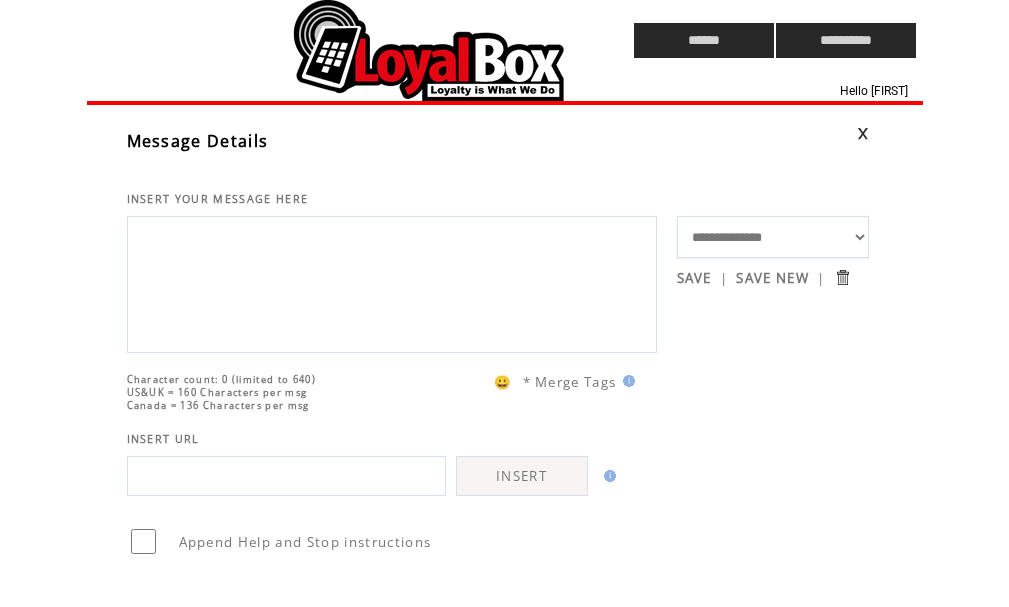 click on "**********" at bounding box center (773, 237) 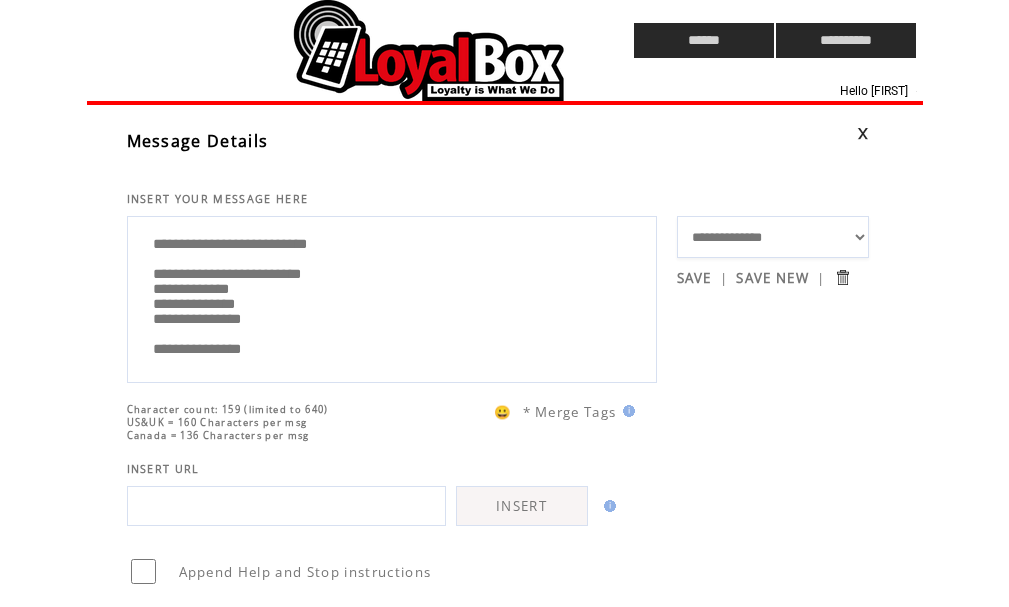 drag, startPoint x: 293, startPoint y: 287, endPoint x: 334, endPoint y: 288, distance: 41.01219 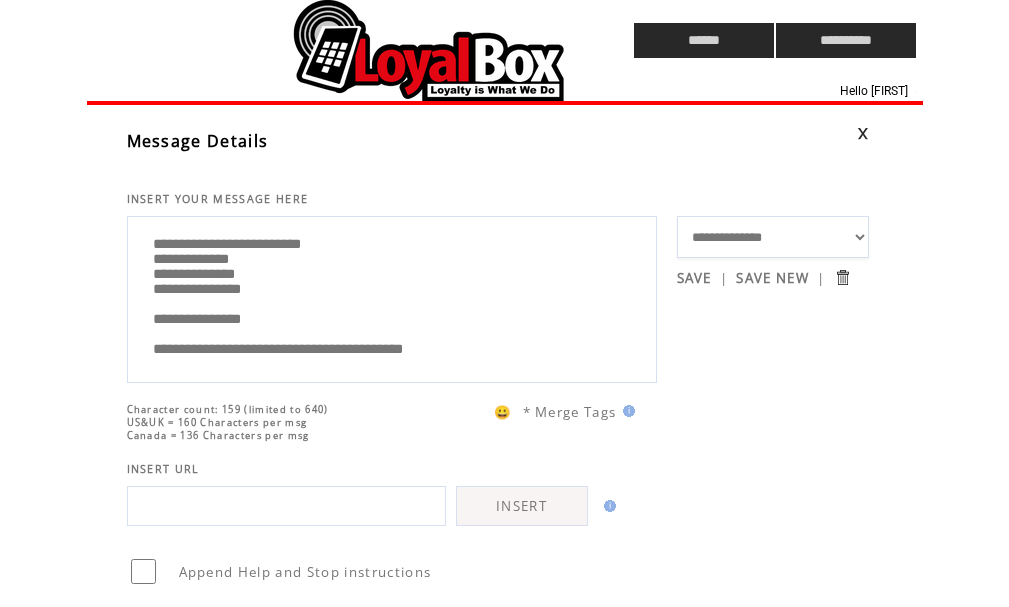 click on "**********" at bounding box center [392, 297] 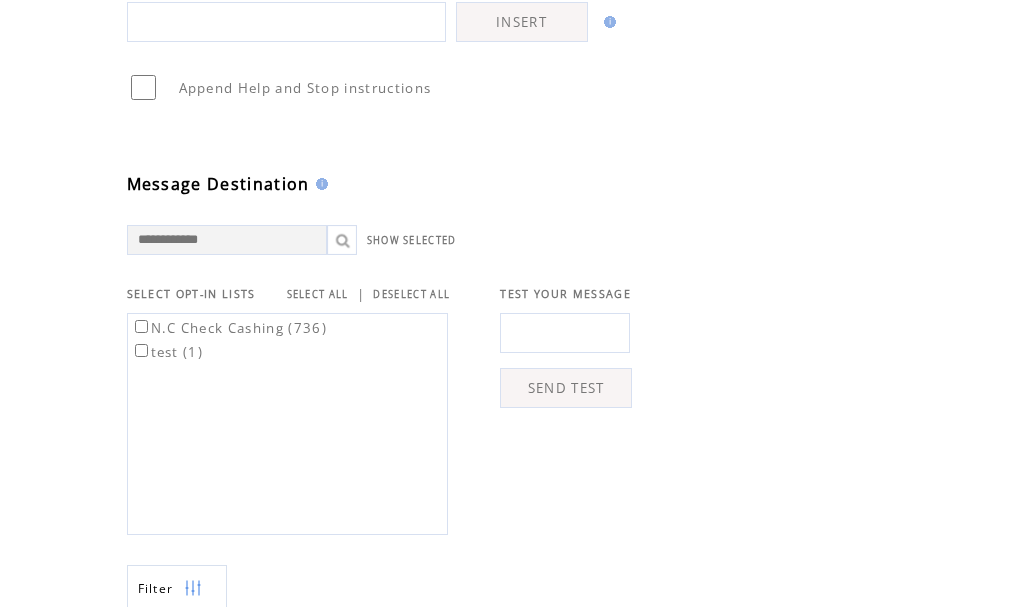 scroll, scrollTop: 500, scrollLeft: 0, axis: vertical 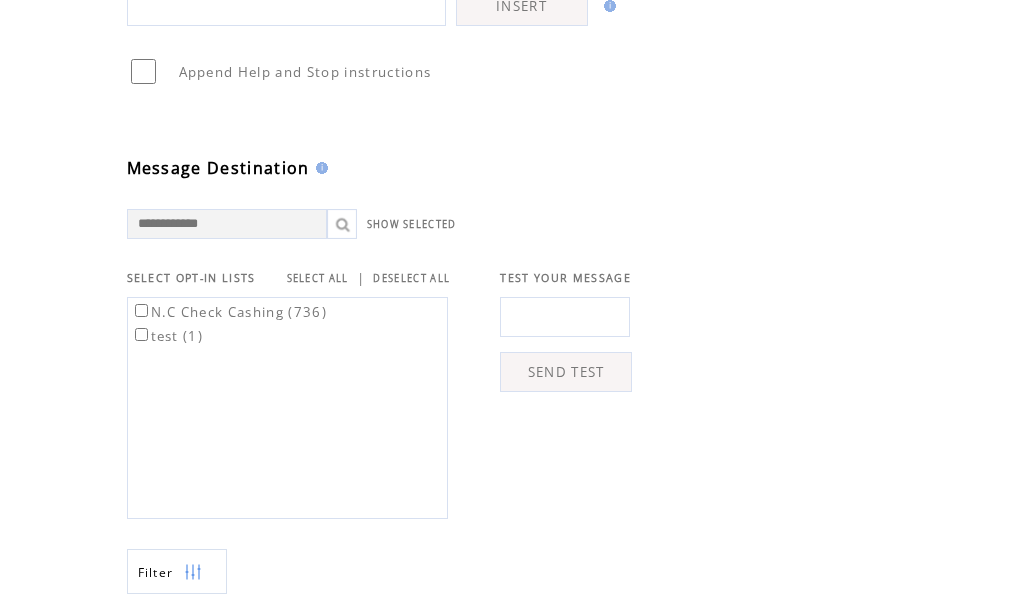 type on "**********" 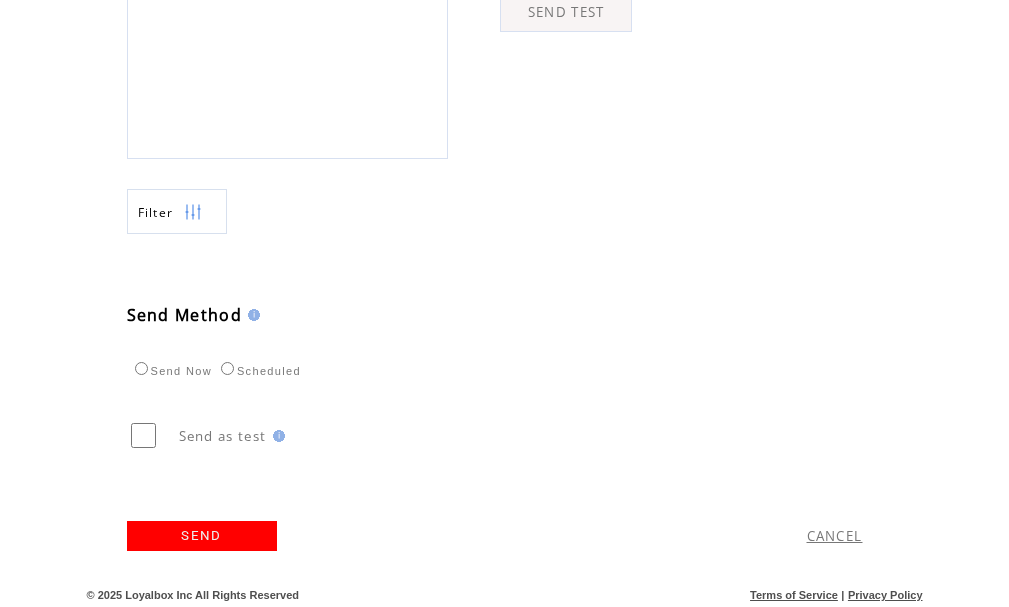 scroll, scrollTop: 864, scrollLeft: 0, axis: vertical 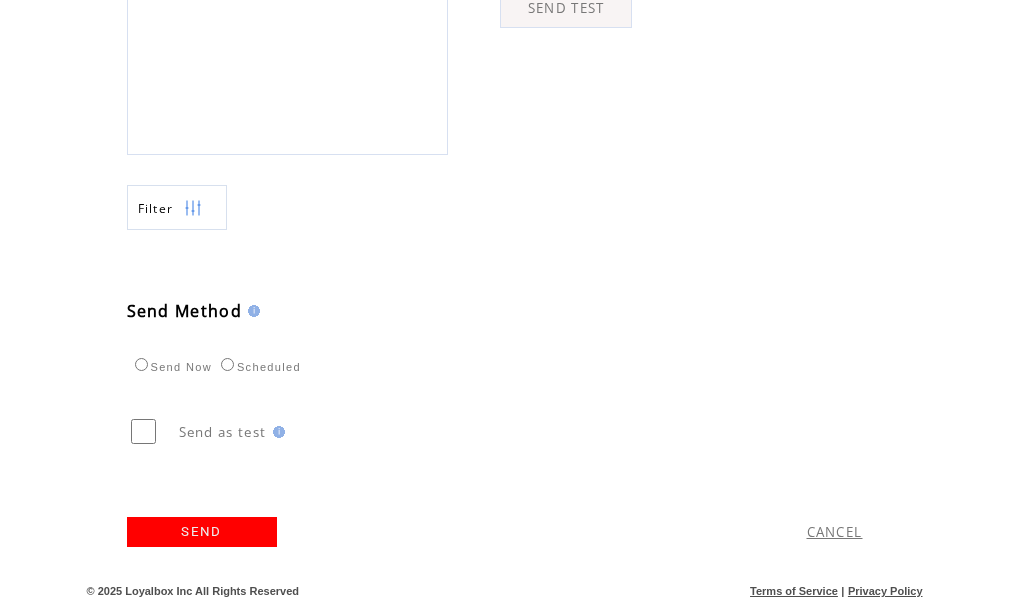 click on "SEND" at bounding box center (202, 532) 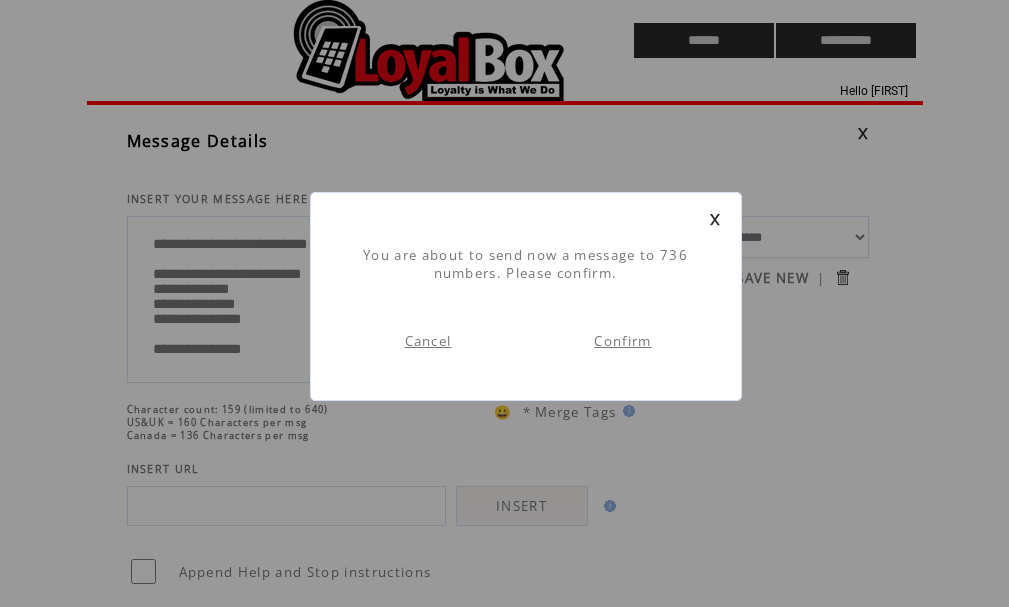 scroll, scrollTop: 1, scrollLeft: 0, axis: vertical 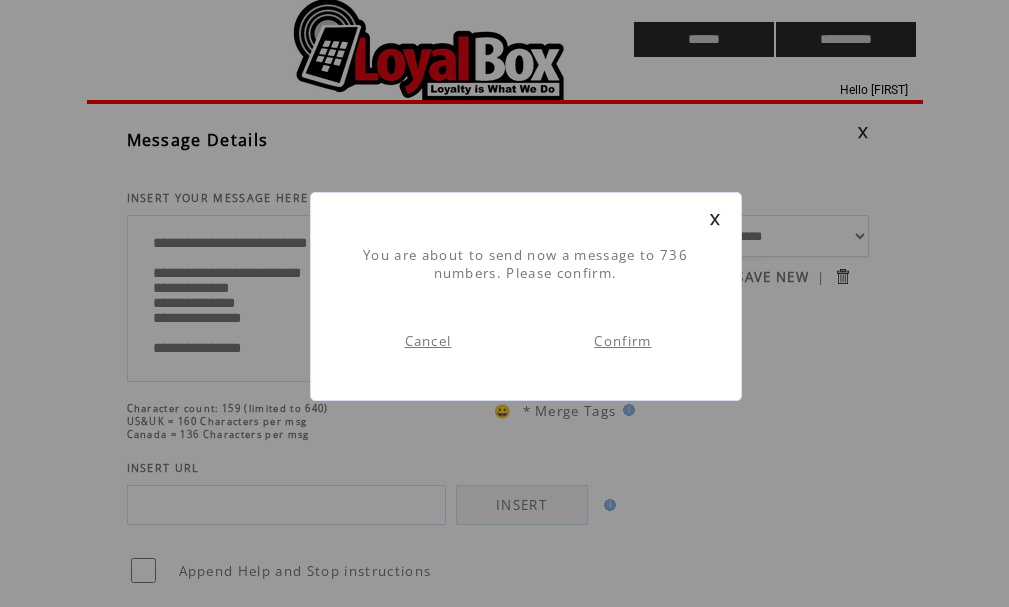 click on "Confirm" at bounding box center [622, 341] 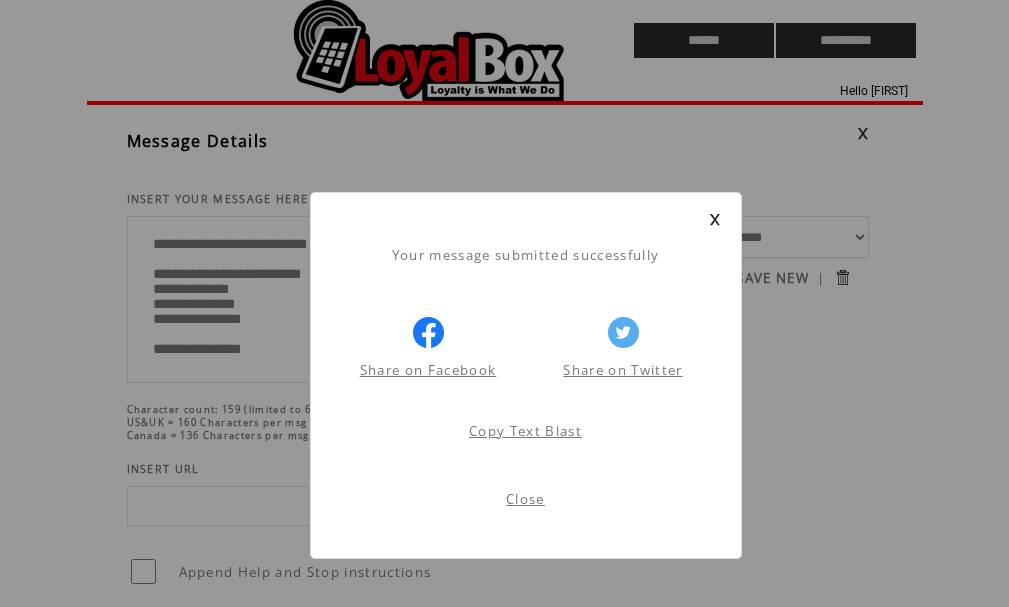 scroll, scrollTop: 1, scrollLeft: 0, axis: vertical 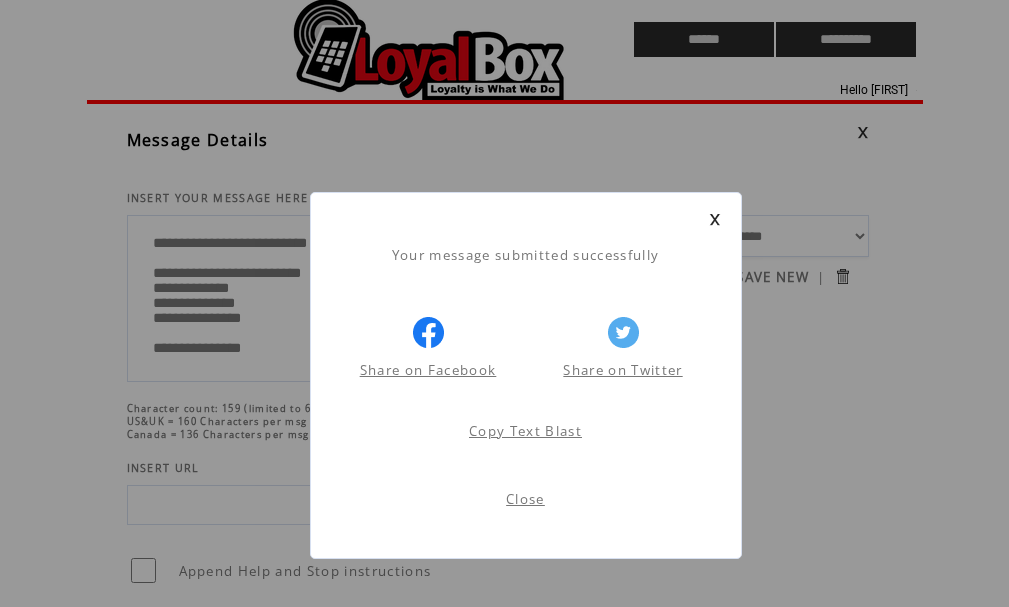 click on "Close" at bounding box center (525, 499) 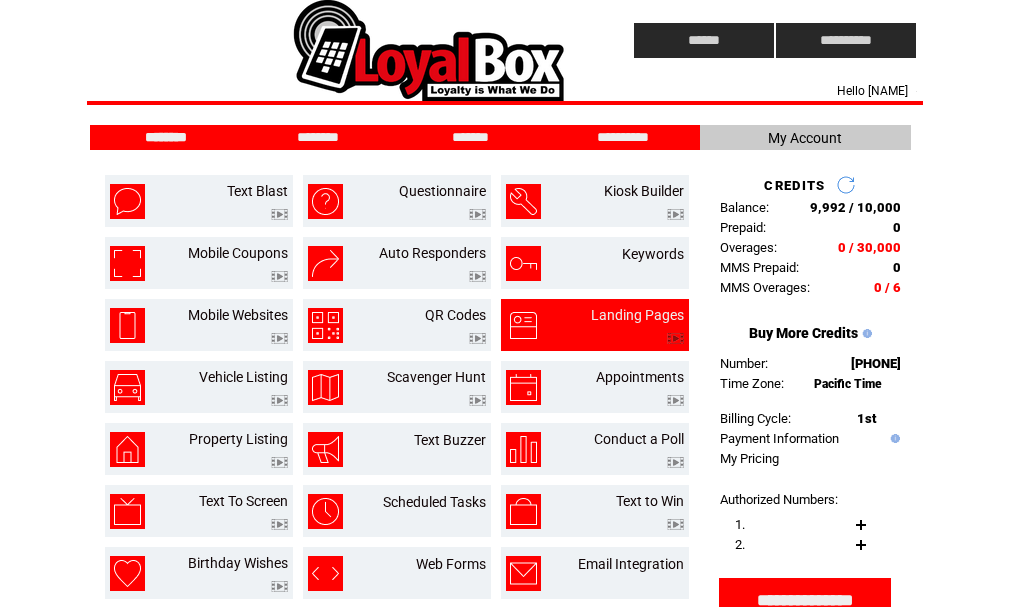 scroll, scrollTop: 0, scrollLeft: 0, axis: both 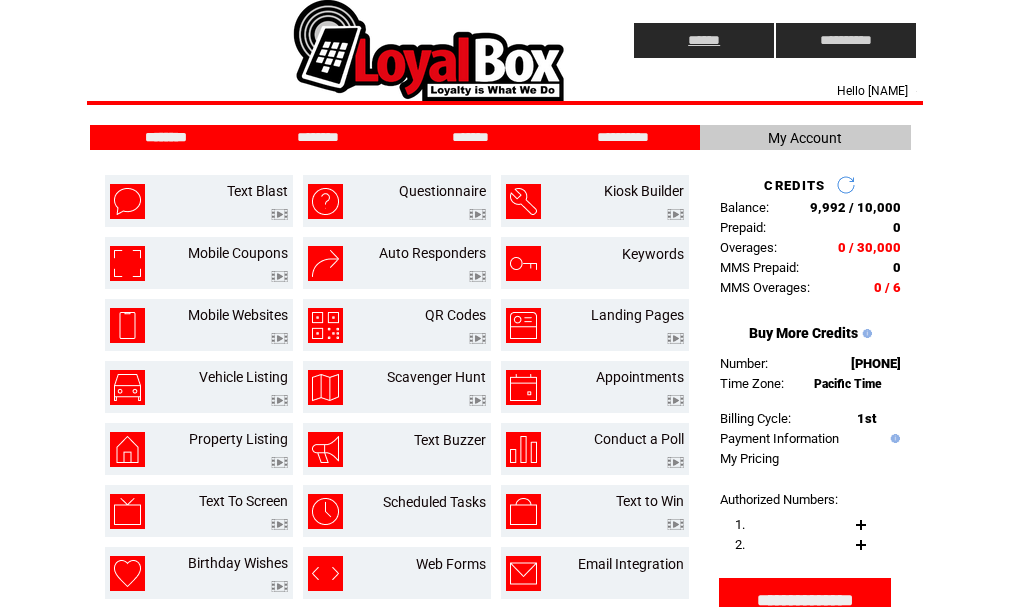 click on "******" at bounding box center (704, 40) 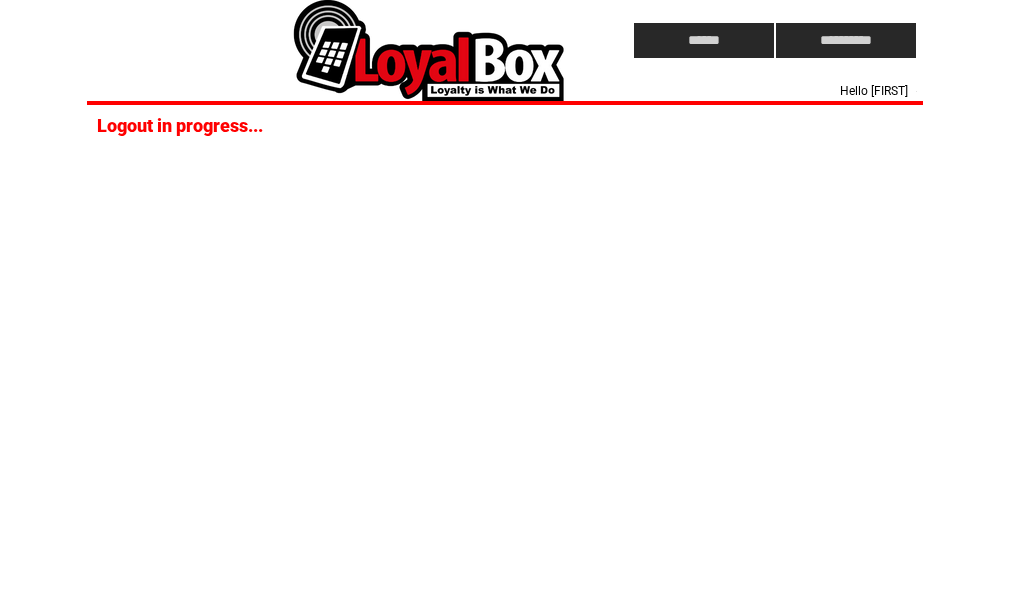 scroll, scrollTop: 0, scrollLeft: 0, axis: both 